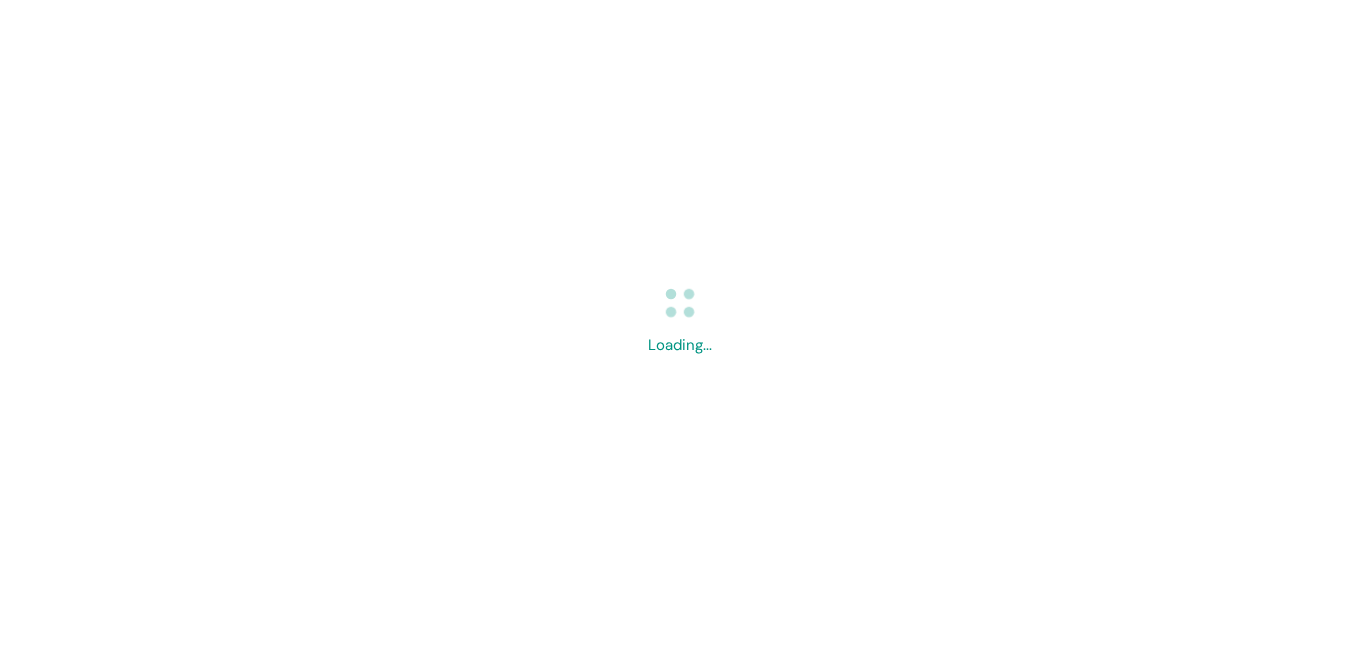scroll, scrollTop: 0, scrollLeft: 0, axis: both 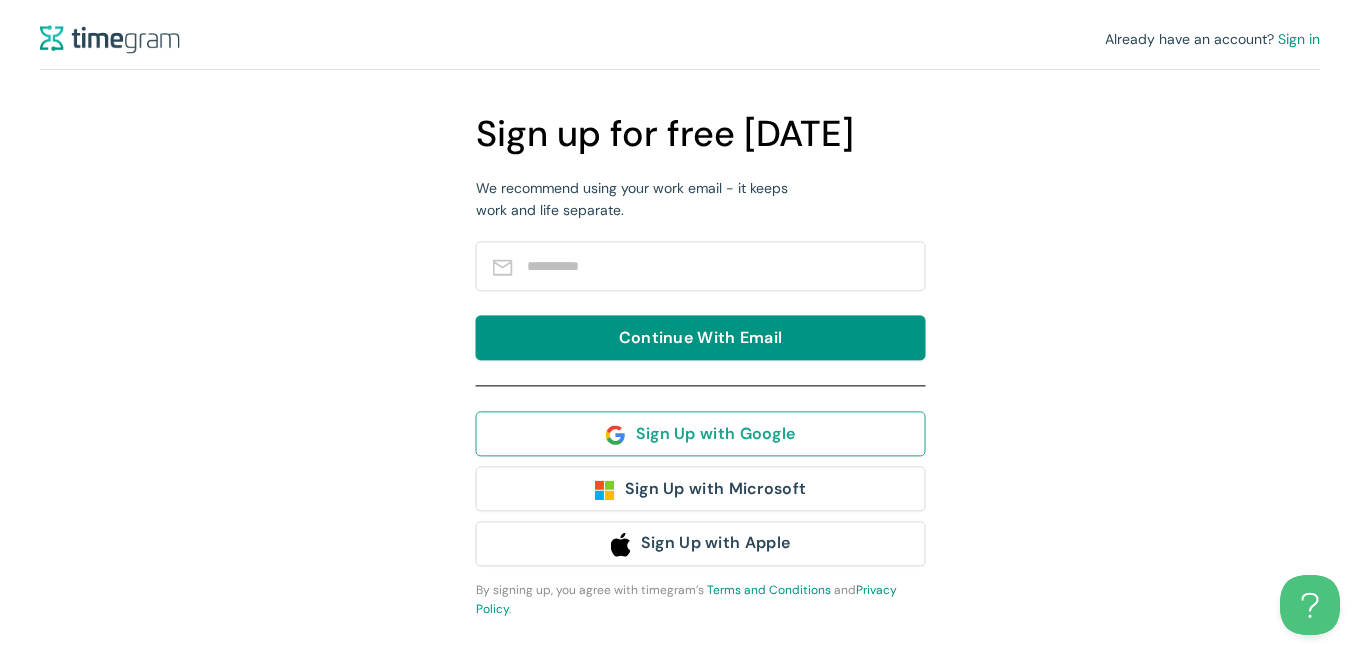 click on "Sign Up with Google" at bounding box center (716, 433) 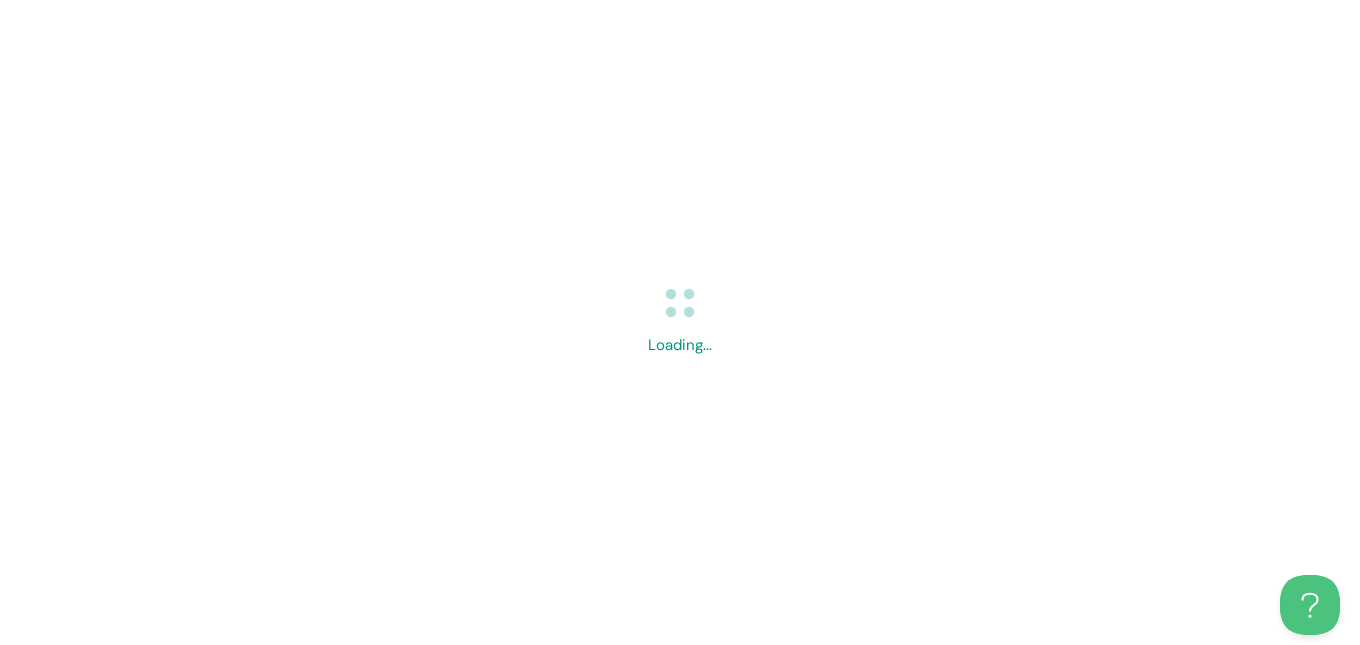 scroll, scrollTop: 0, scrollLeft: 0, axis: both 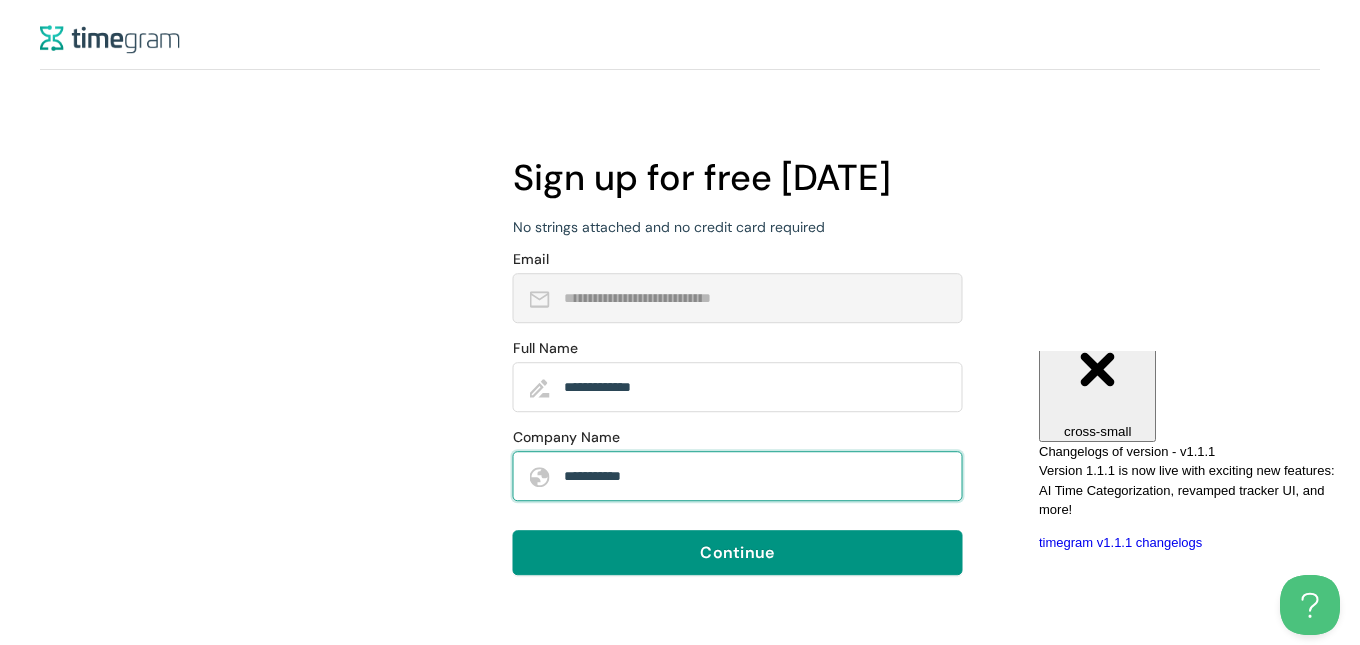 click on "**********" at bounding box center [753, 476] 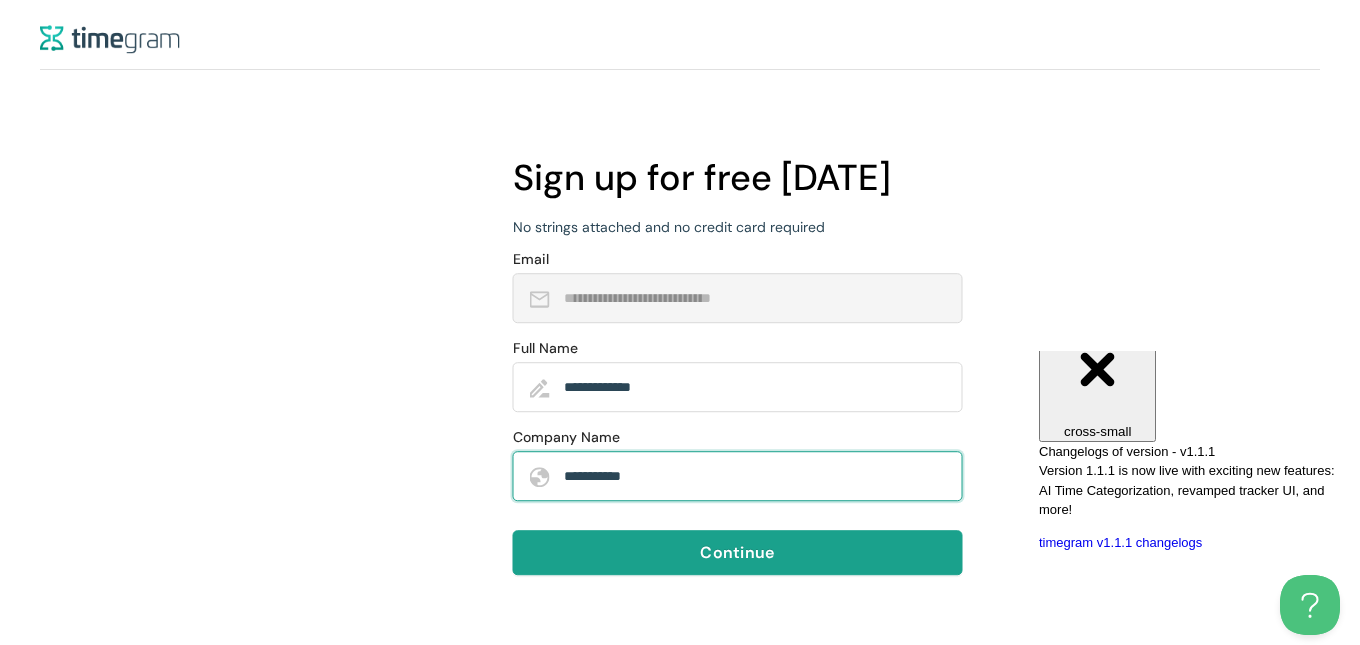 click on "Continue" at bounding box center [737, 552] 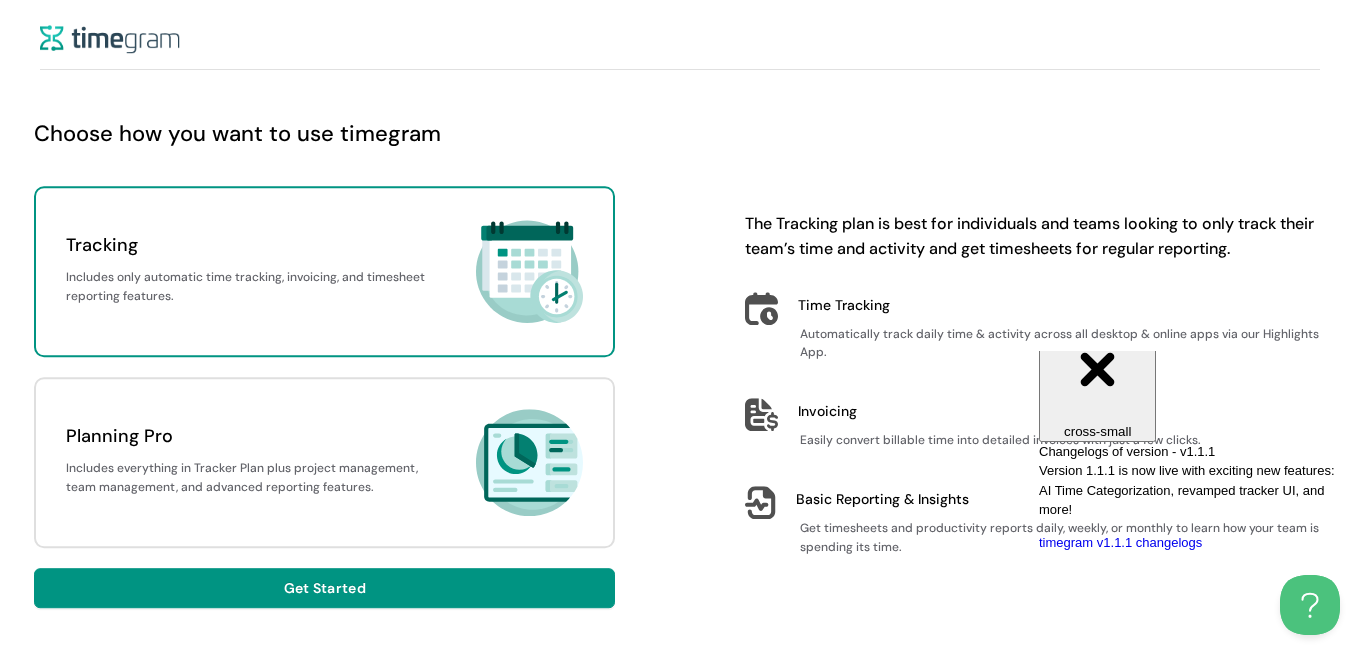 click on "Close" at bounding box center [1098, 311] 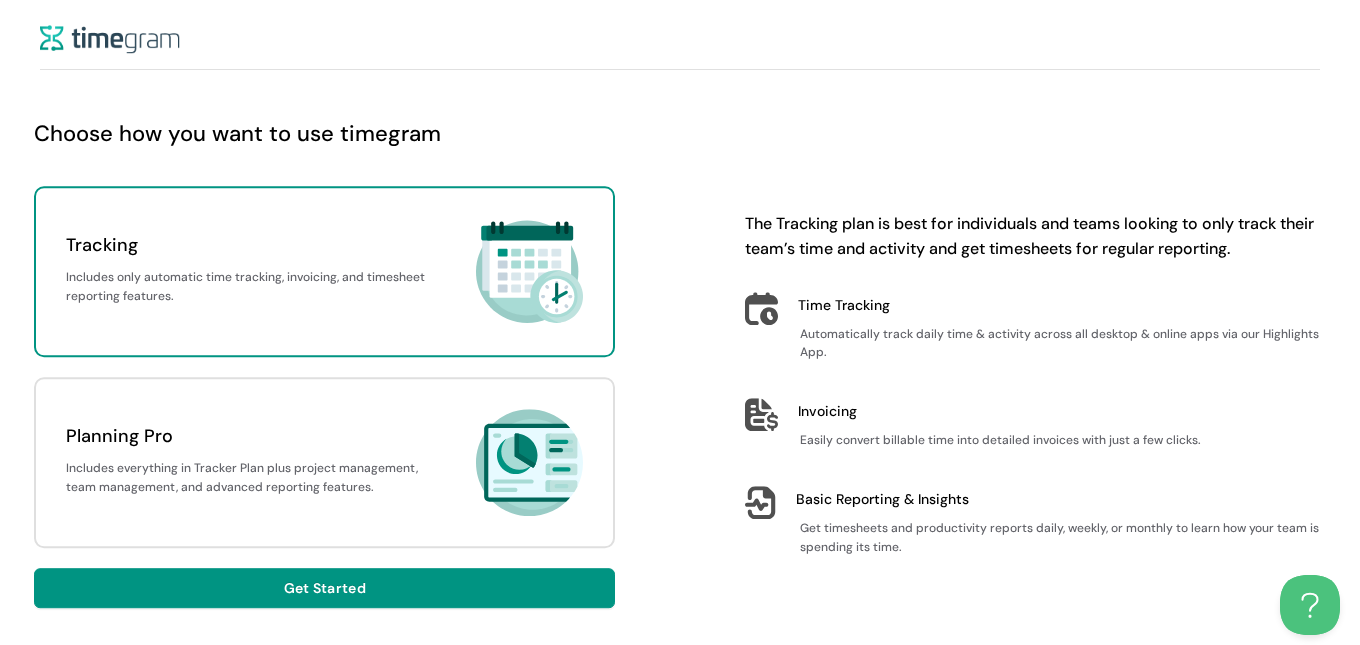 click on "Tracking" at bounding box center (254, 245) 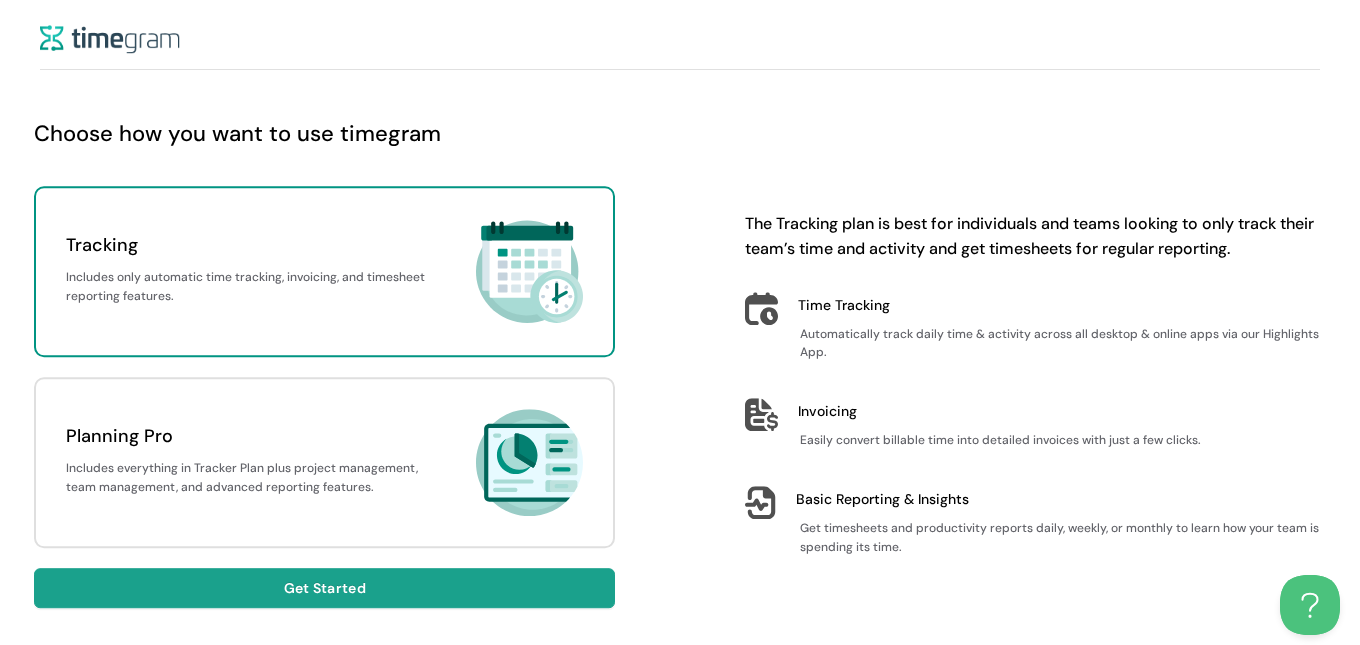 click on "Get Started" at bounding box center [324, 588] 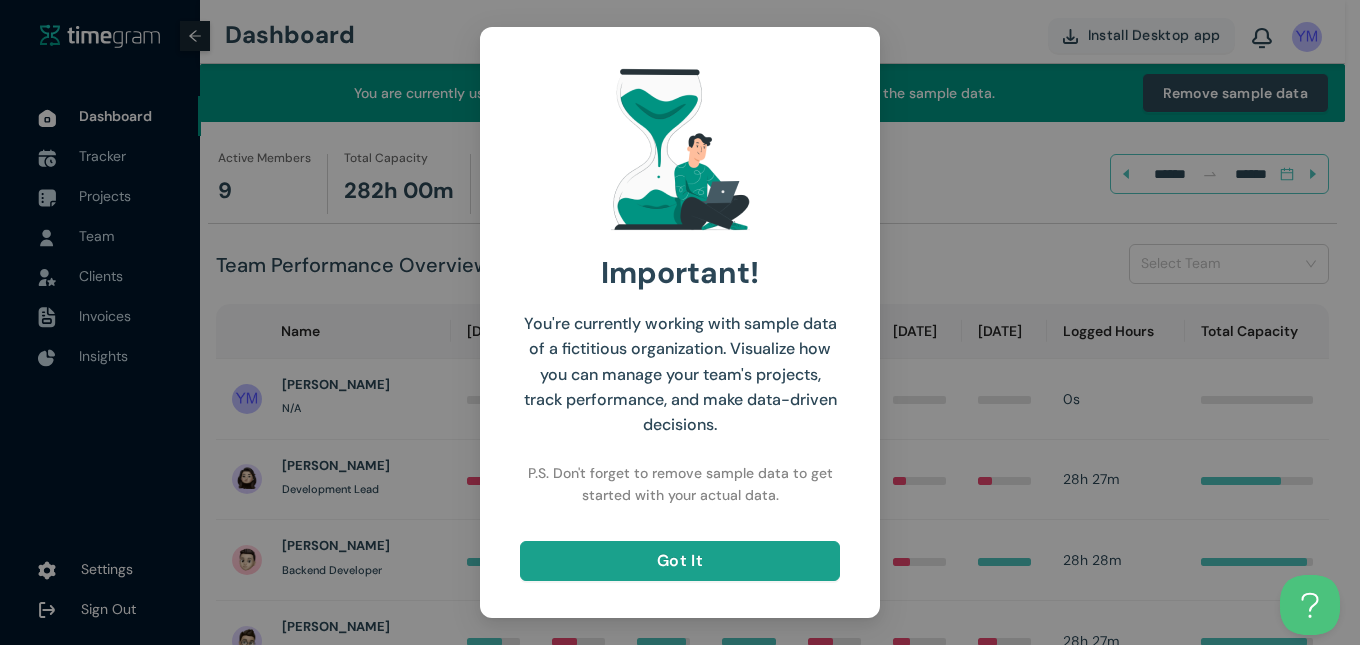 click on "Got It" at bounding box center [680, 560] 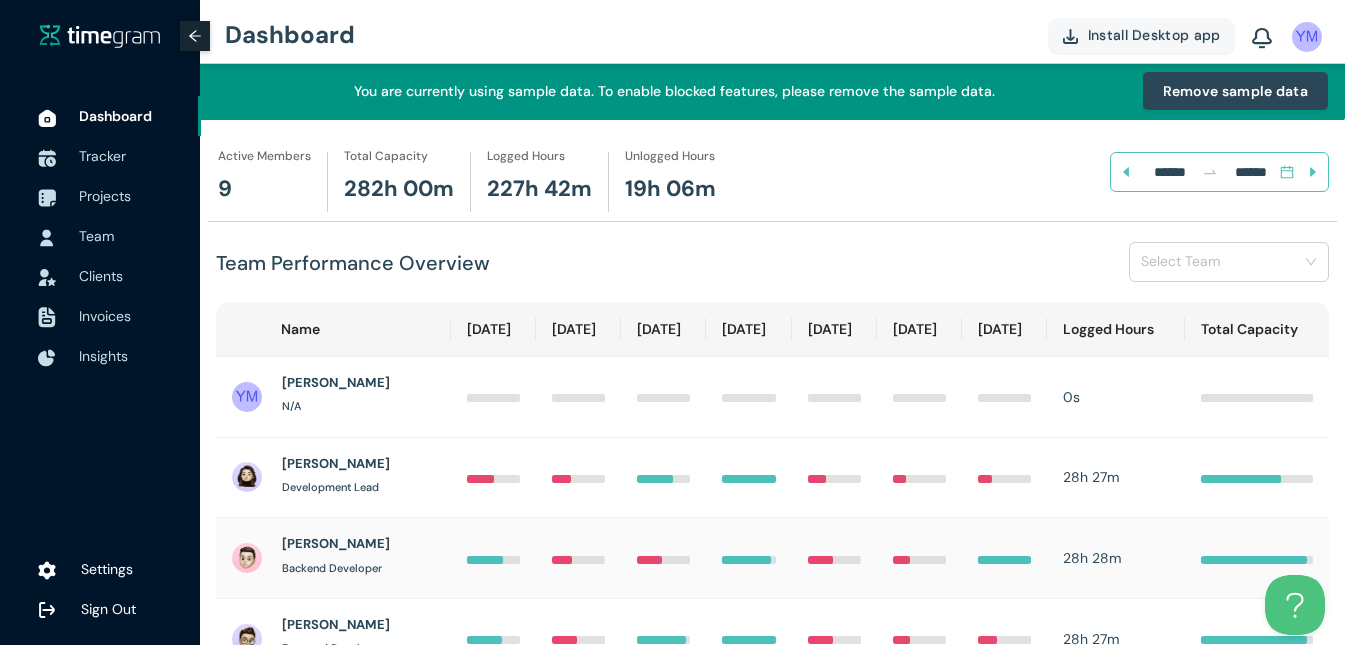 scroll, scrollTop: 1, scrollLeft: 0, axis: vertical 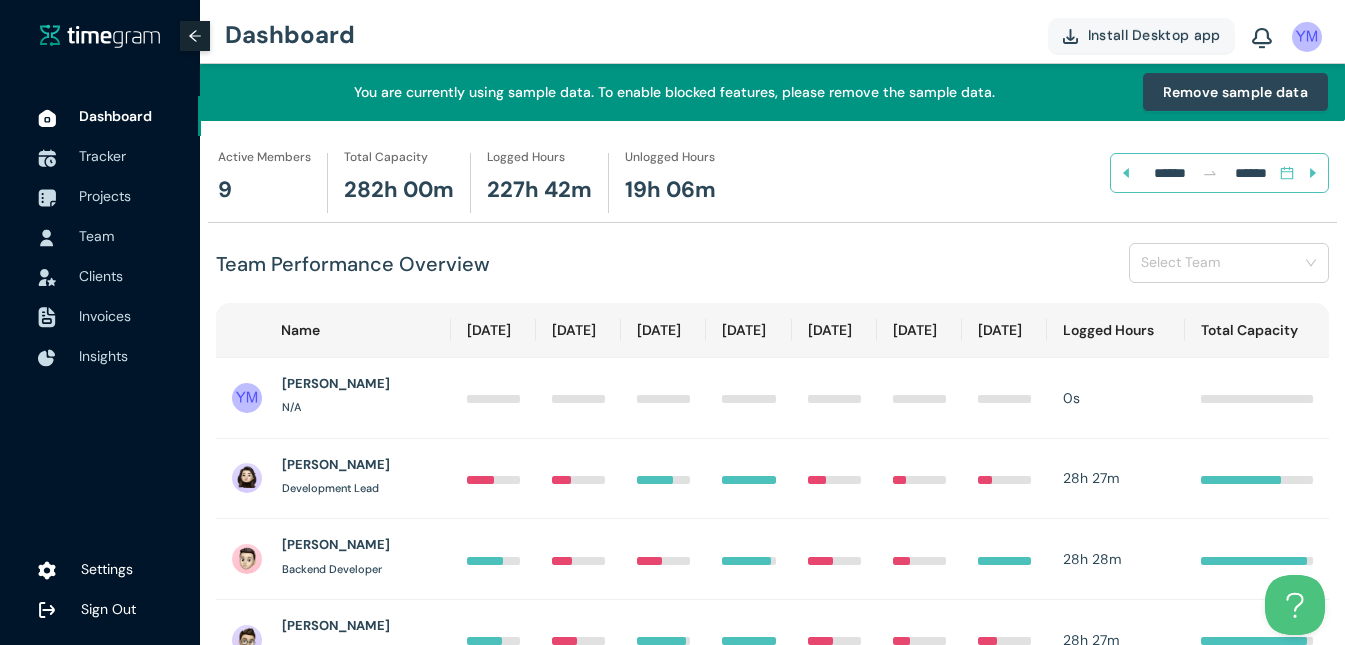 click on "Install Desktop app" at bounding box center (1141, 35) 